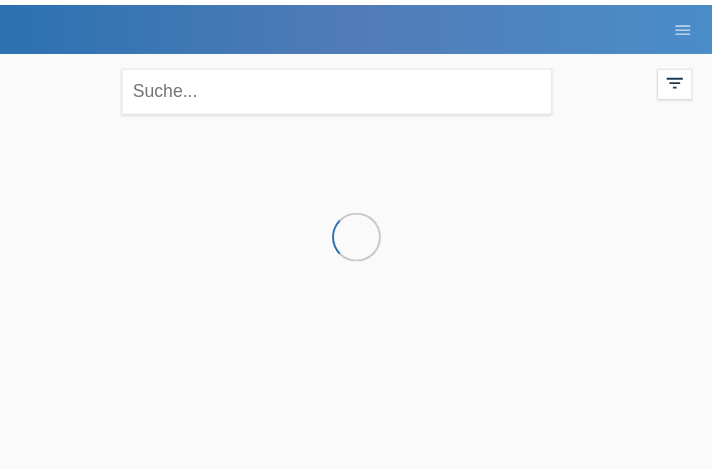 scroll, scrollTop: 0, scrollLeft: 0, axis: both 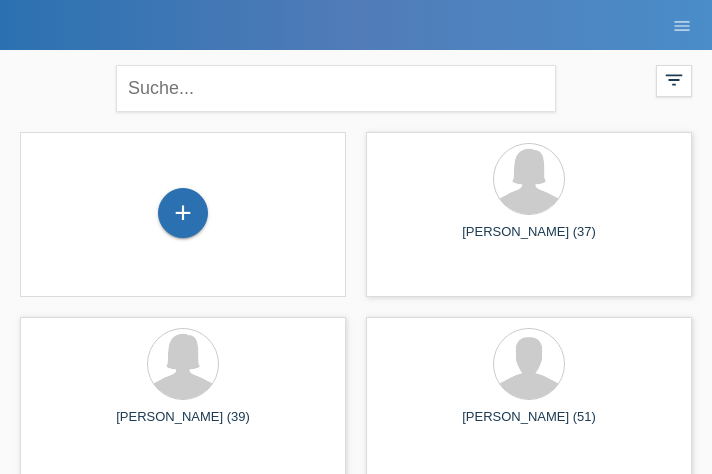 click on "+
[PERSON_NAME] (37)
launch   Anzeigen" at bounding box center [356, 1232] 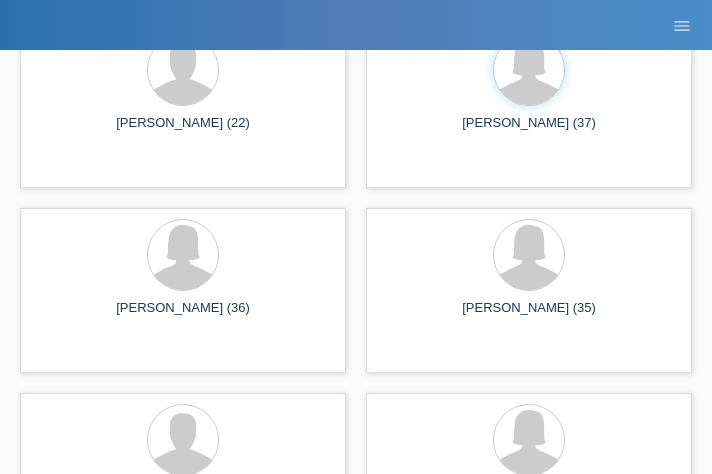 scroll, scrollTop: 1590, scrollLeft: 0, axis: vertical 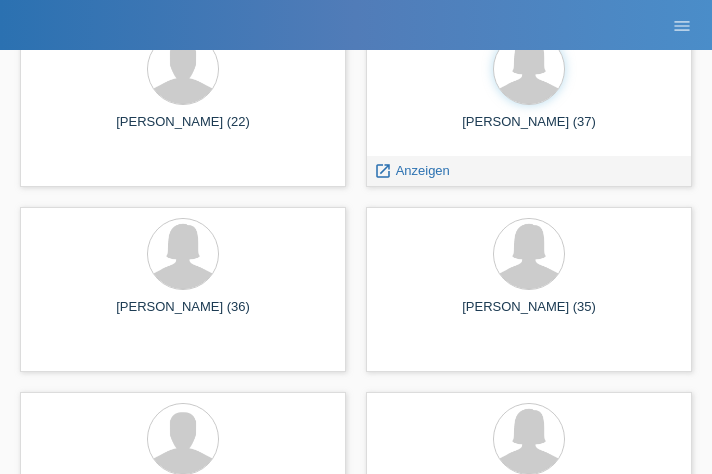 click on "[PERSON_NAME] (37)" at bounding box center (529, 130) 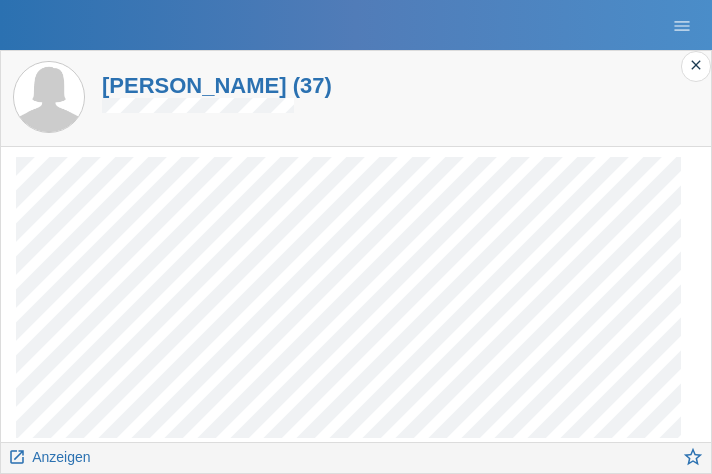 click on "Tessa Meyer (37)" at bounding box center (217, 85) 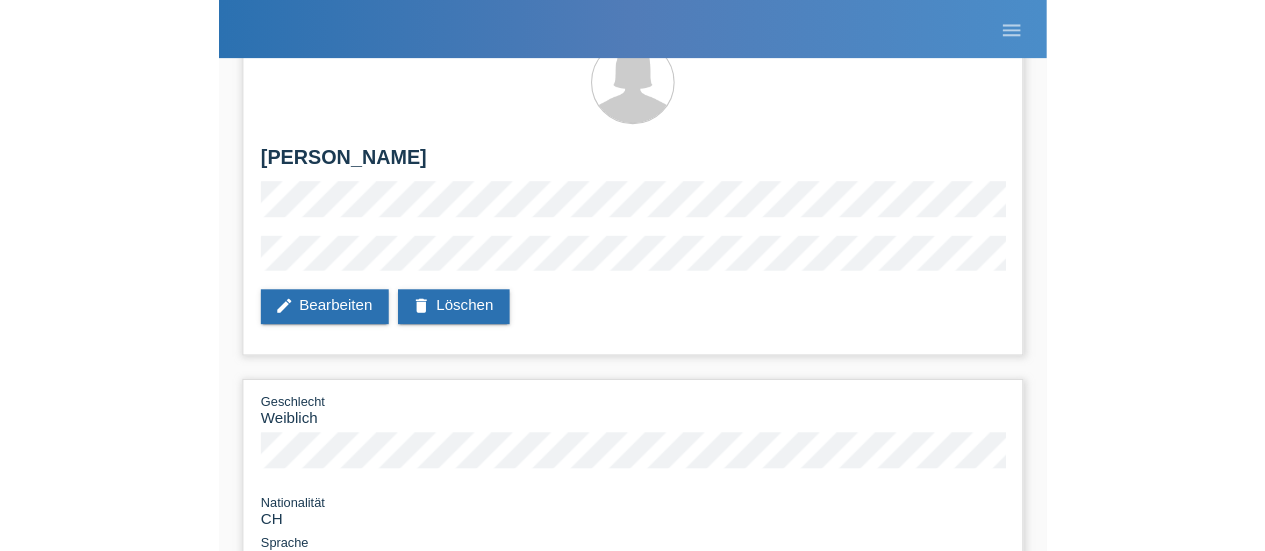scroll, scrollTop: 0, scrollLeft: 0, axis: both 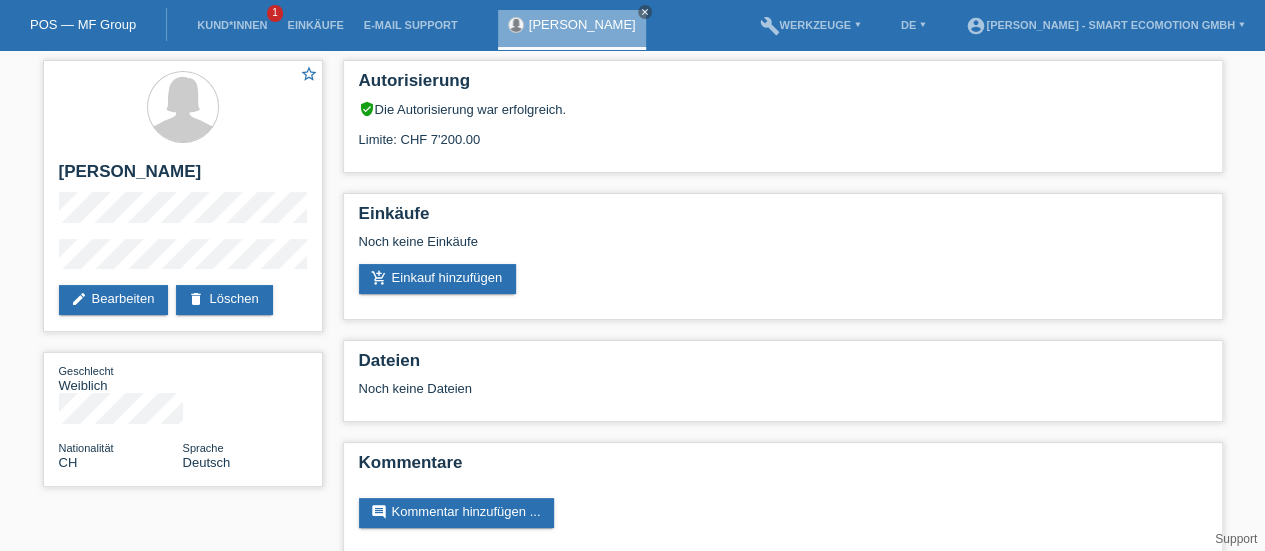 click on "add_shopping_cart  Einkauf hinzufügen" at bounding box center [438, 279] 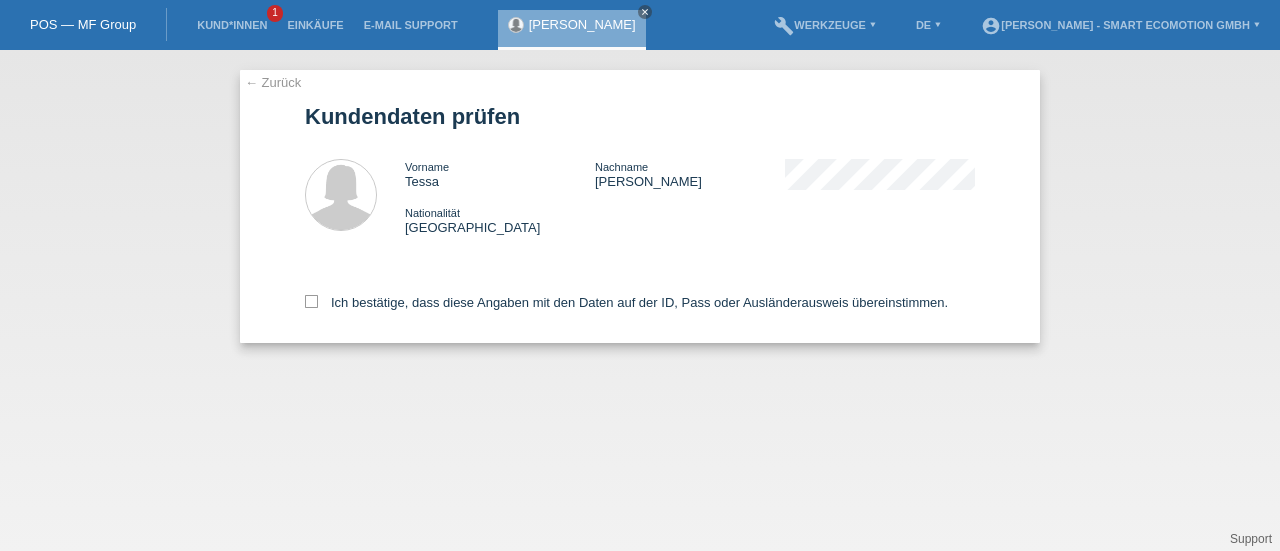 scroll, scrollTop: 0, scrollLeft: 0, axis: both 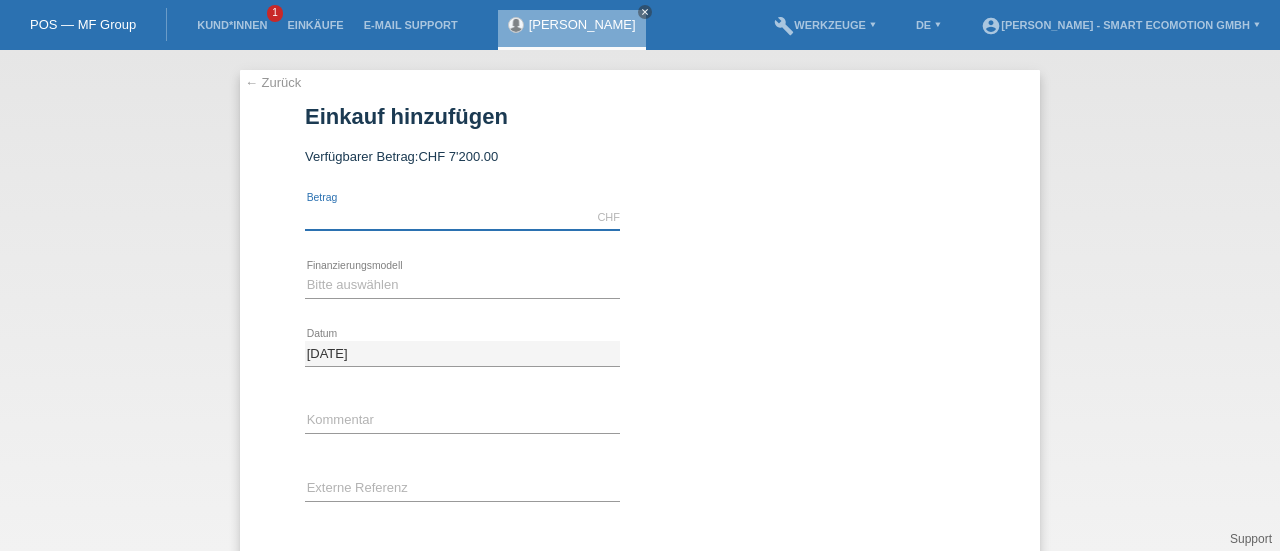 click at bounding box center (462, 217) 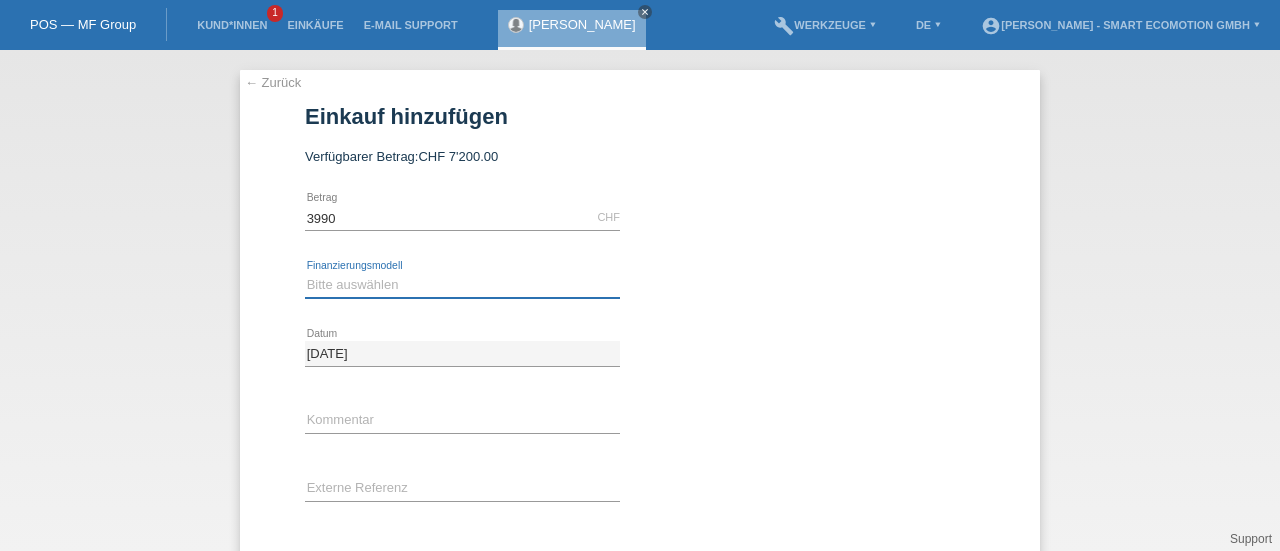 type on "3990.00" 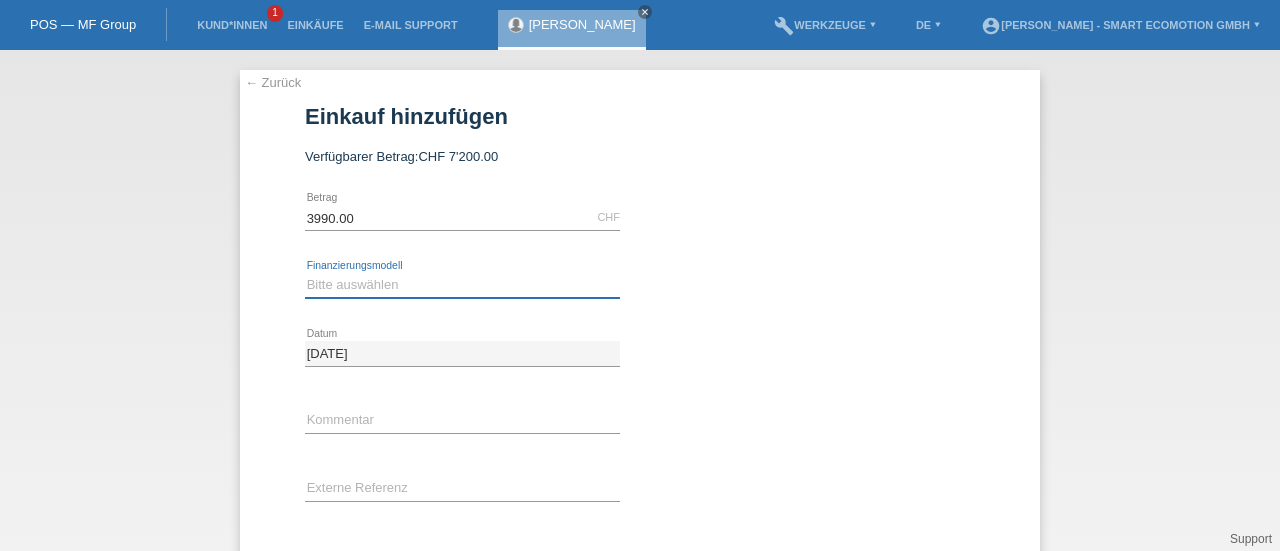 click on "Bitte auswählen
Kauf auf Rechnung mit Teilzahlungsoption
Fixe Raten" at bounding box center [462, 285] 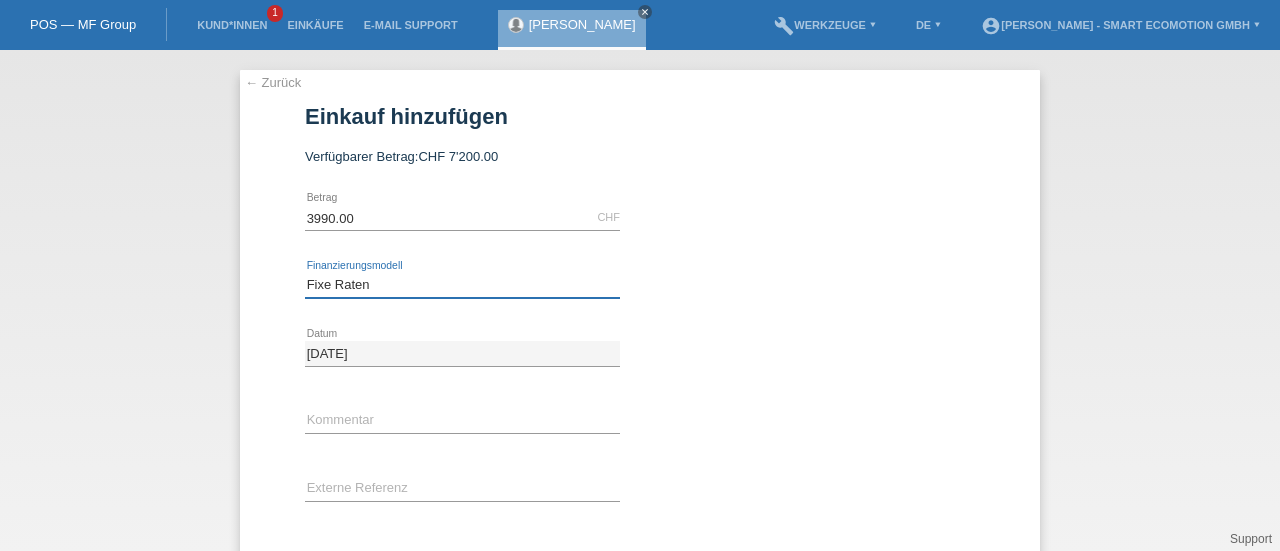 click on "Bitte auswählen
Kauf auf Rechnung mit Teilzahlungsoption
Fixe Raten" at bounding box center [462, 285] 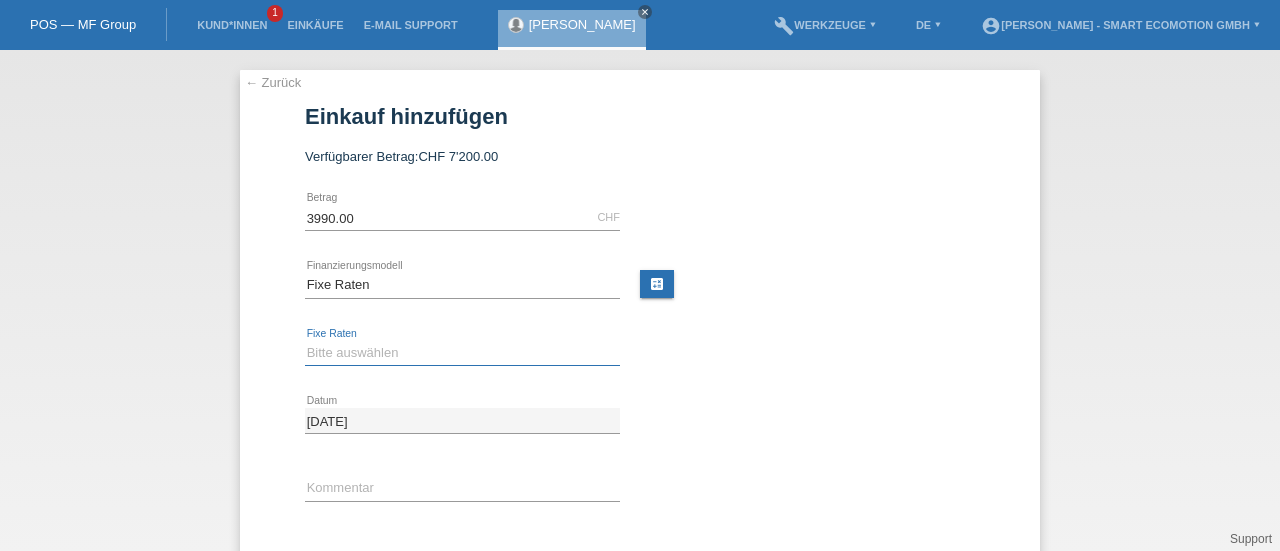 click on "Bitte auswählen
12 Raten
24 Raten
36 Raten
48 Raten" at bounding box center (462, 353) 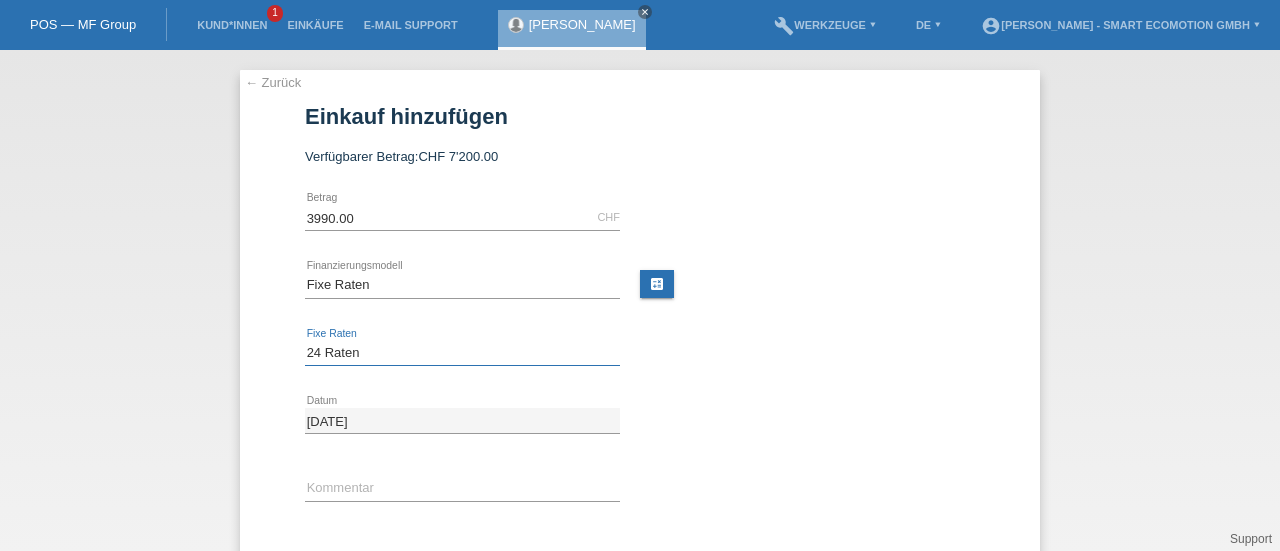 click on "Bitte auswählen
12 Raten
24 Raten
36 Raten
48 Raten" at bounding box center [462, 353] 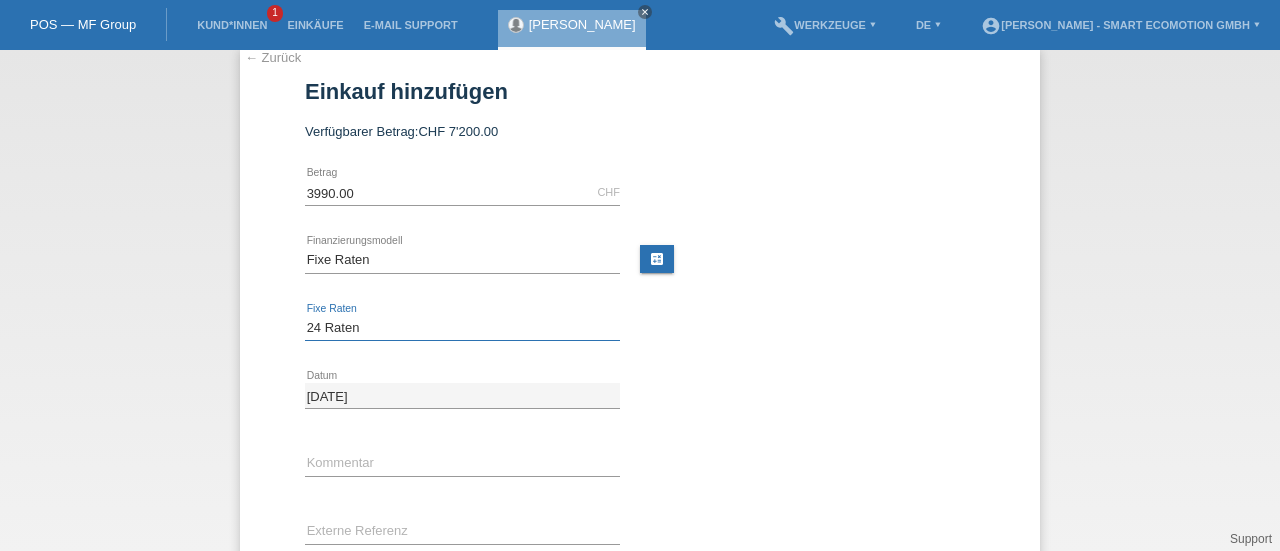scroll, scrollTop: 23, scrollLeft: 0, axis: vertical 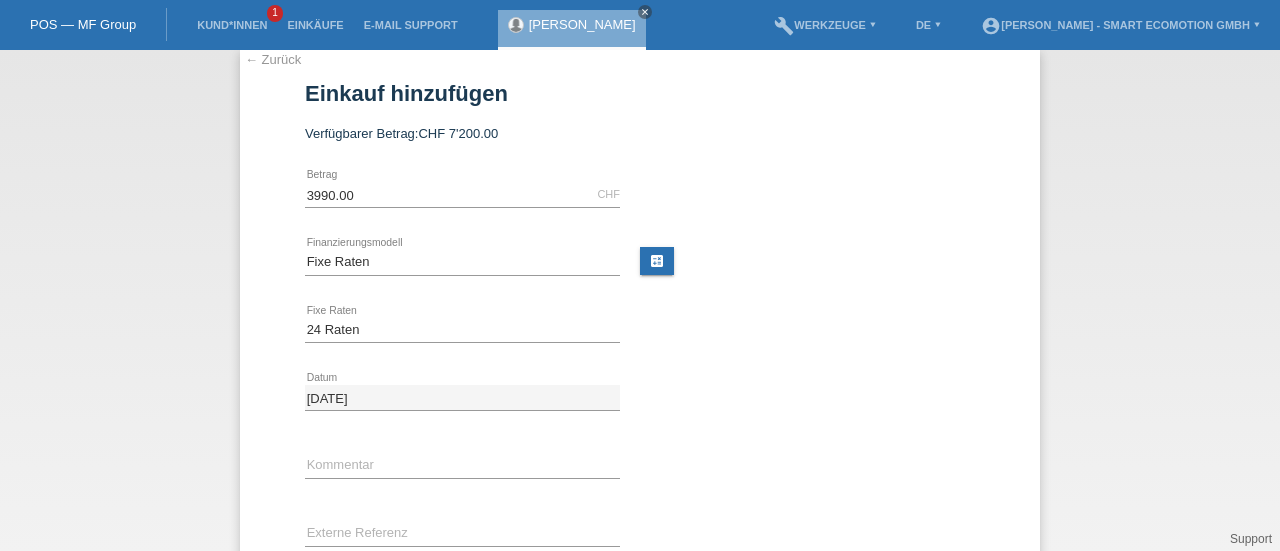 click on "calculate" at bounding box center [657, 261] 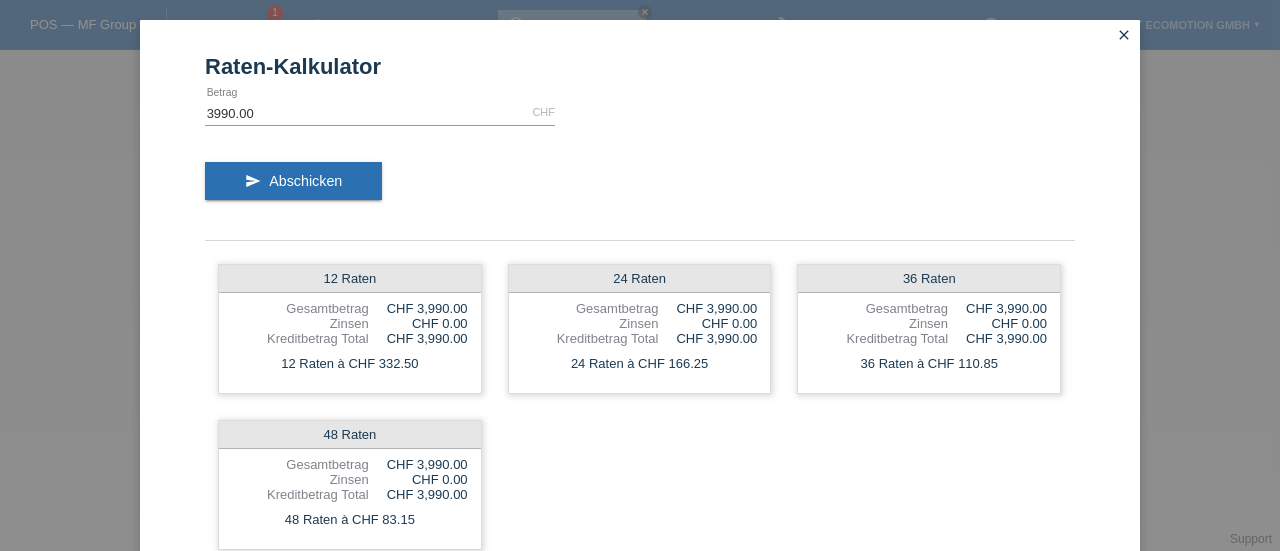 click on "close" at bounding box center [1124, 35] 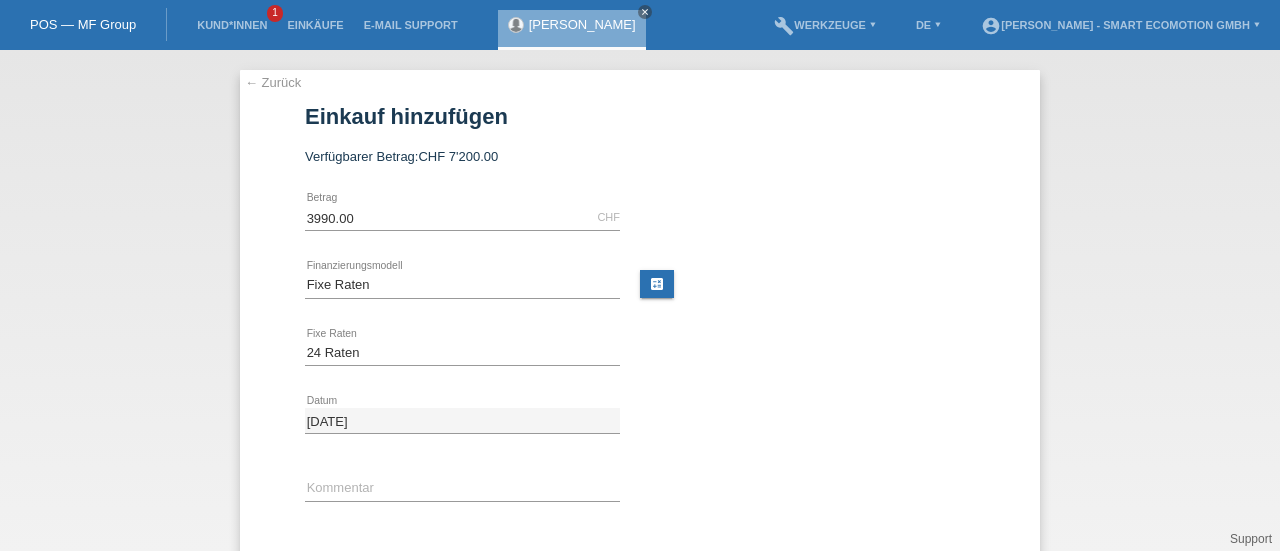 scroll, scrollTop: 174, scrollLeft: 0, axis: vertical 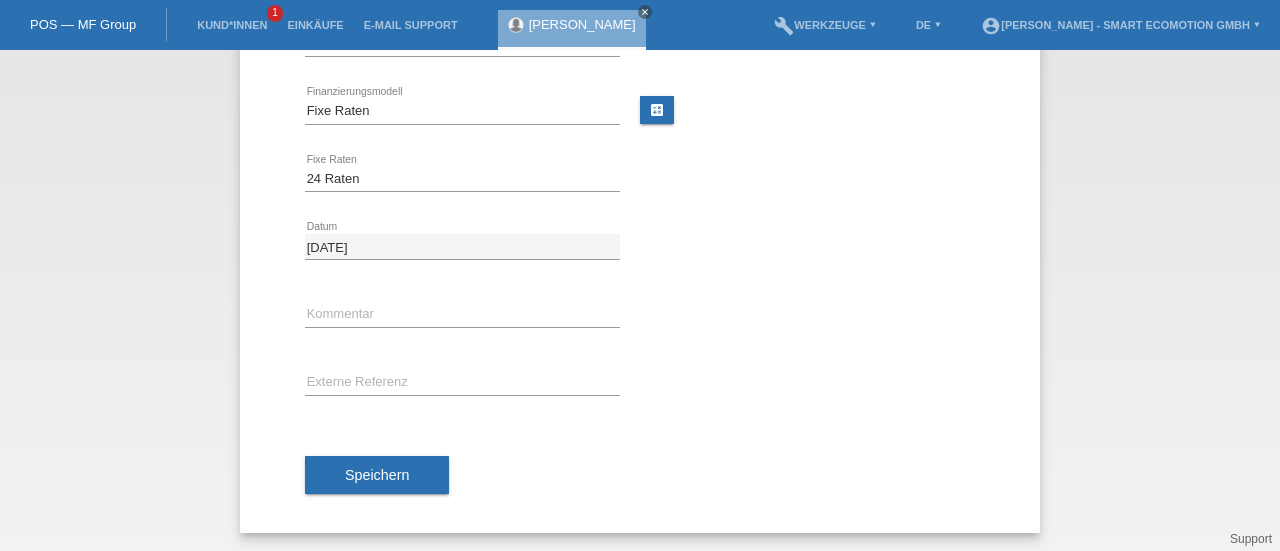 click on "Speichern" at bounding box center (377, 475) 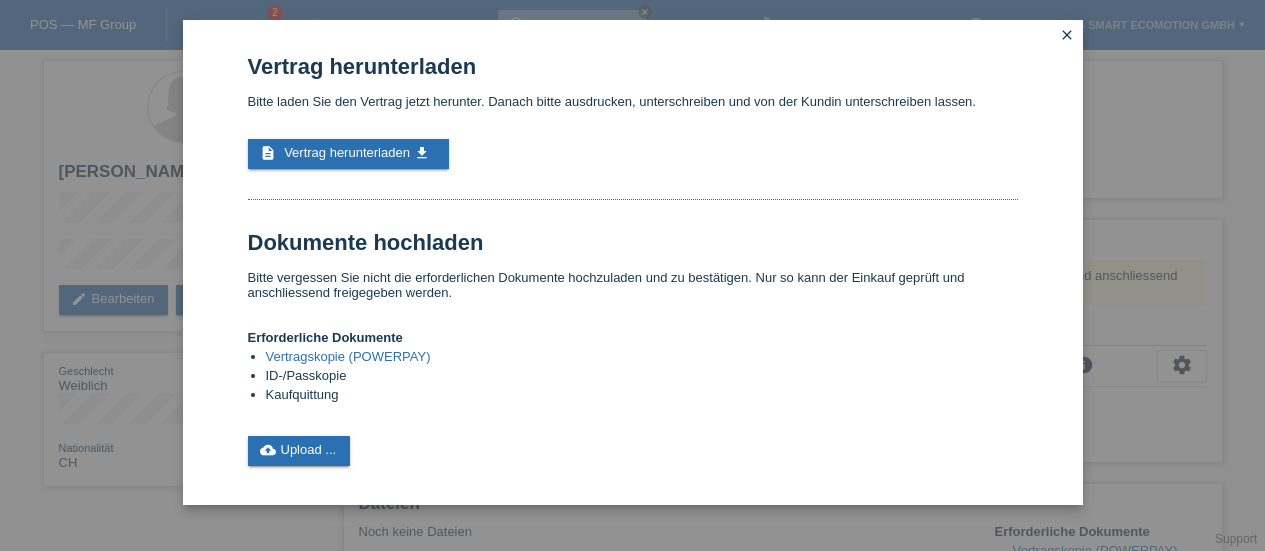 scroll, scrollTop: 0, scrollLeft: 0, axis: both 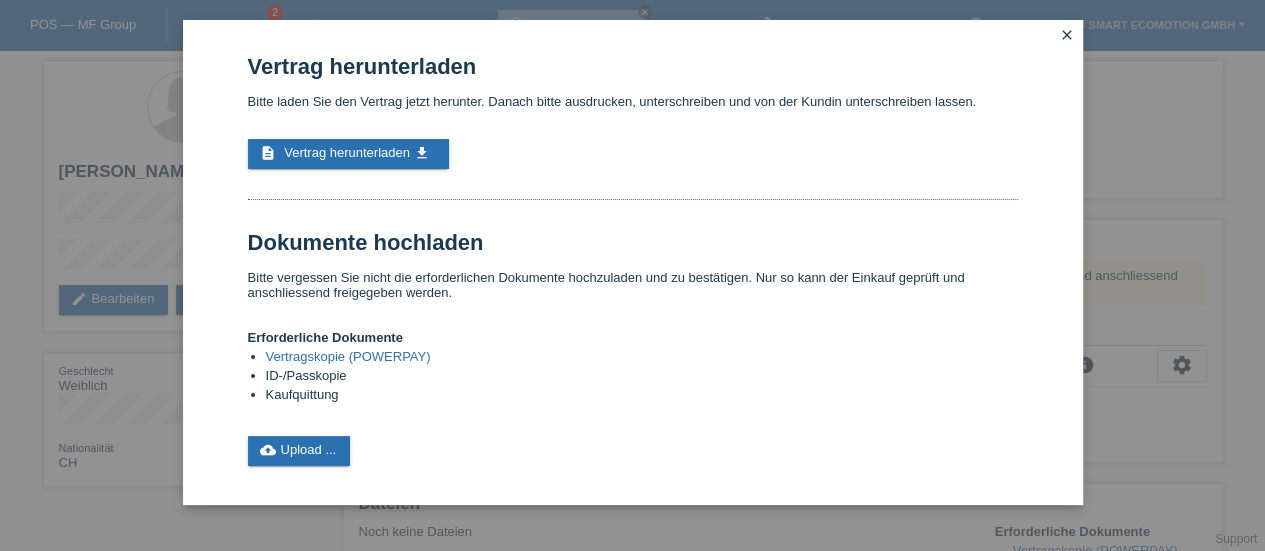 click on "close" at bounding box center [1067, 35] 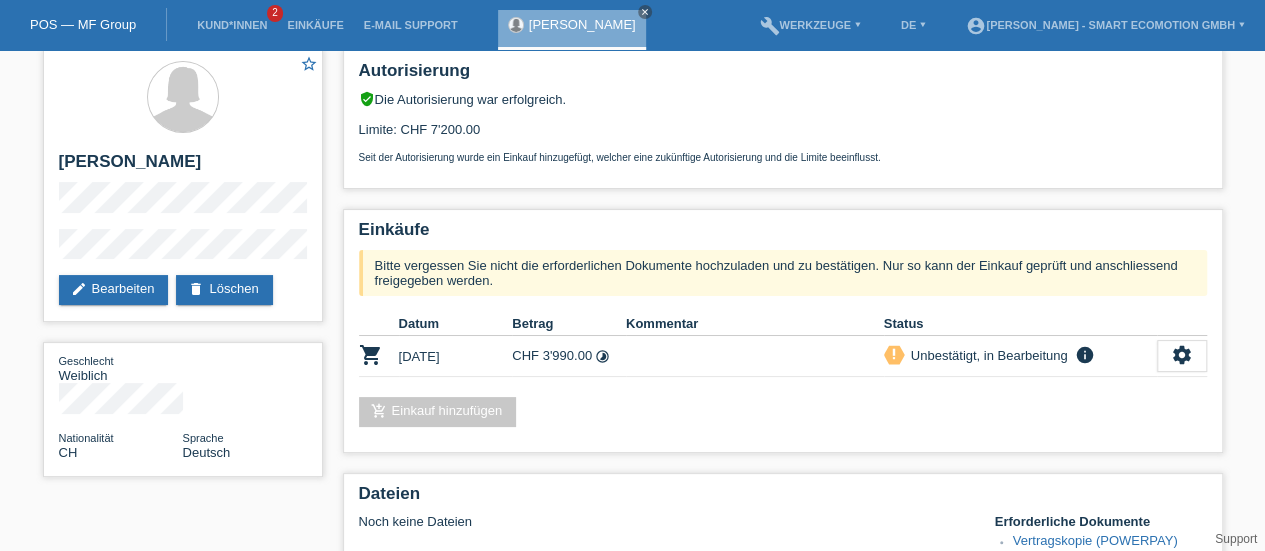 scroll, scrollTop: 0, scrollLeft: 0, axis: both 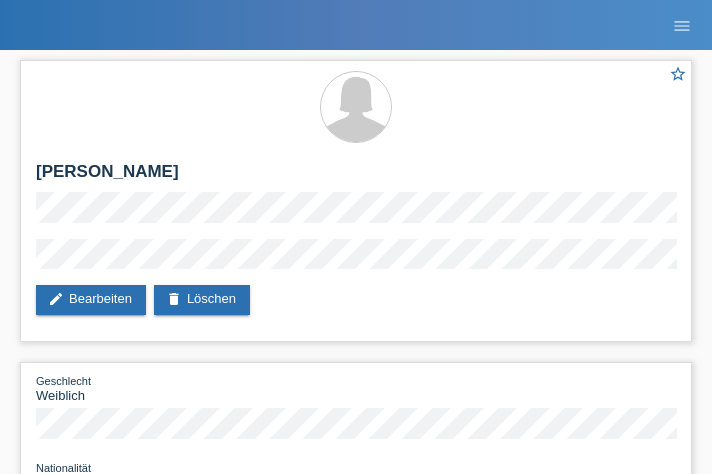 click on "star_border
[PERSON_NAME]
edit  Bearbeiten
delete  Löschen
Geschlecht
Weiblich
Nationalität
CH
Sprache
Deutsch" at bounding box center [356, 308] 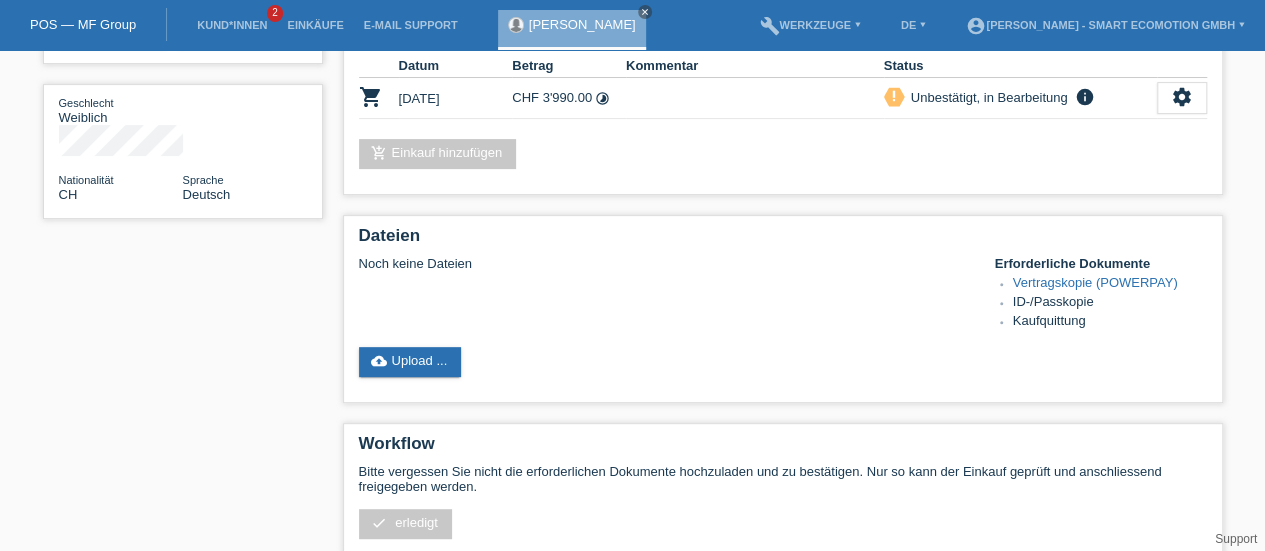 scroll, scrollTop: 267, scrollLeft: 0, axis: vertical 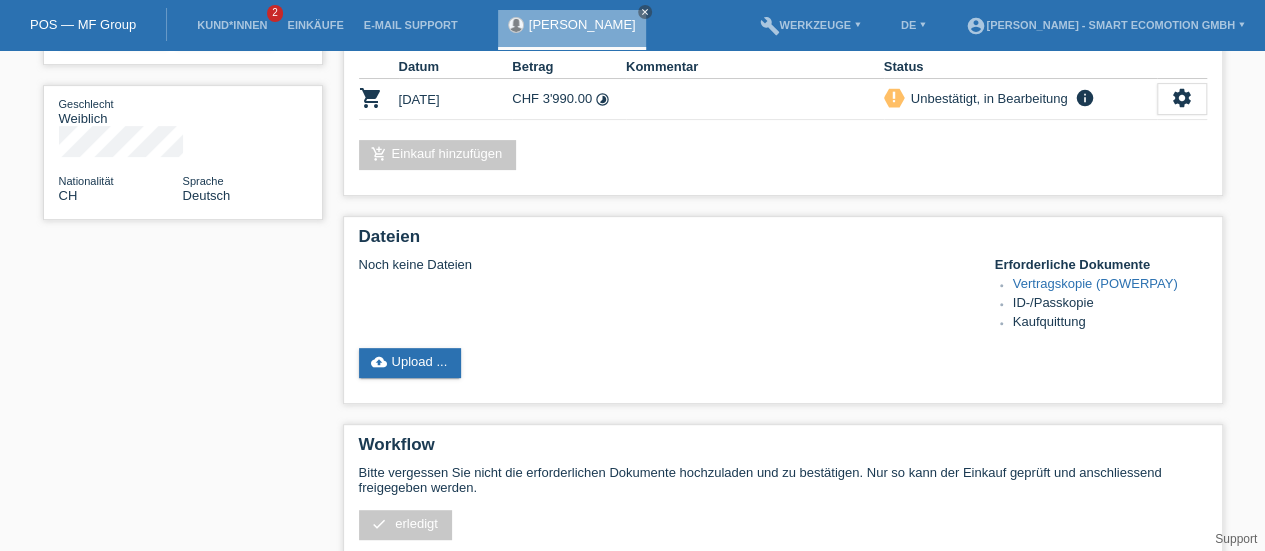 click on "Vertragskopie (POWERPAY)" at bounding box center (1095, 283) 